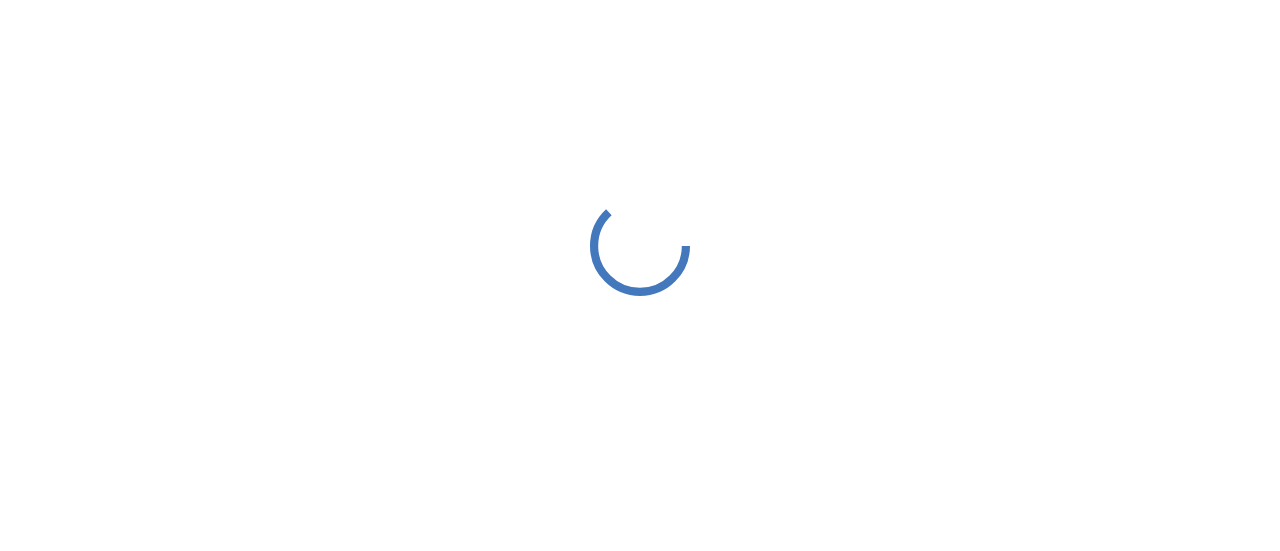 scroll, scrollTop: 0, scrollLeft: 0, axis: both 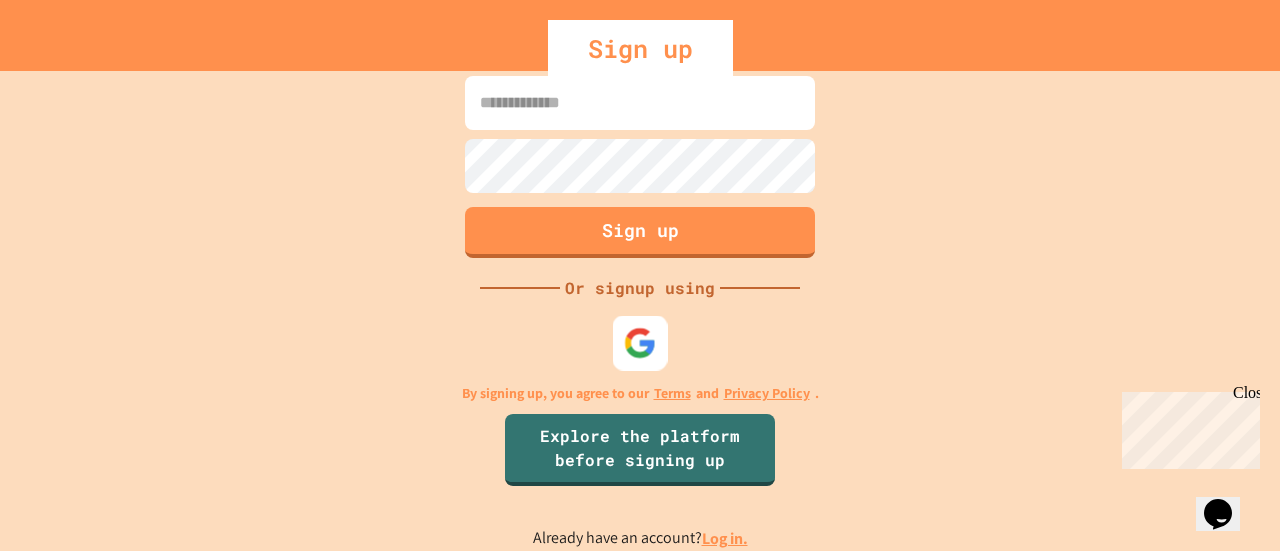 click at bounding box center [640, 343] 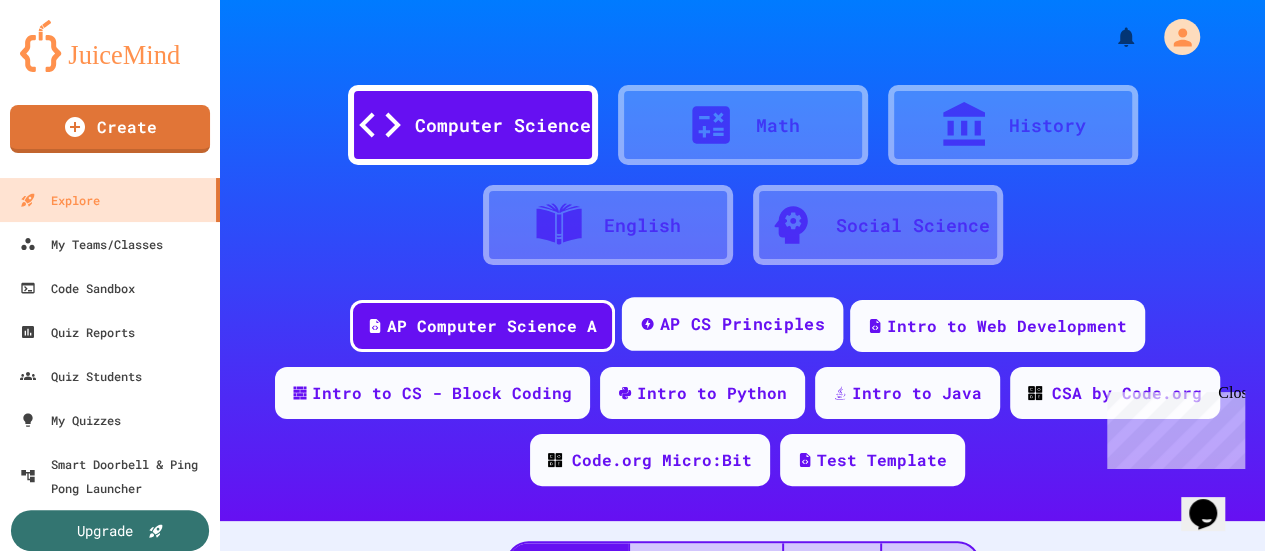 click on "AP CS Principles" at bounding box center (732, 324) 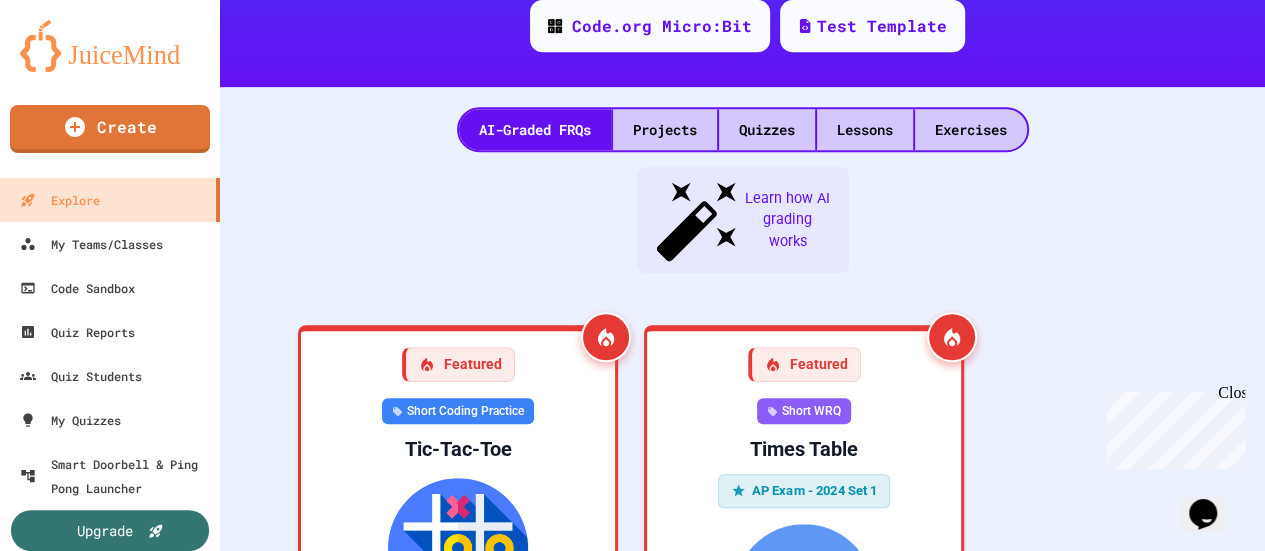 scroll, scrollTop: 442, scrollLeft: 0, axis: vertical 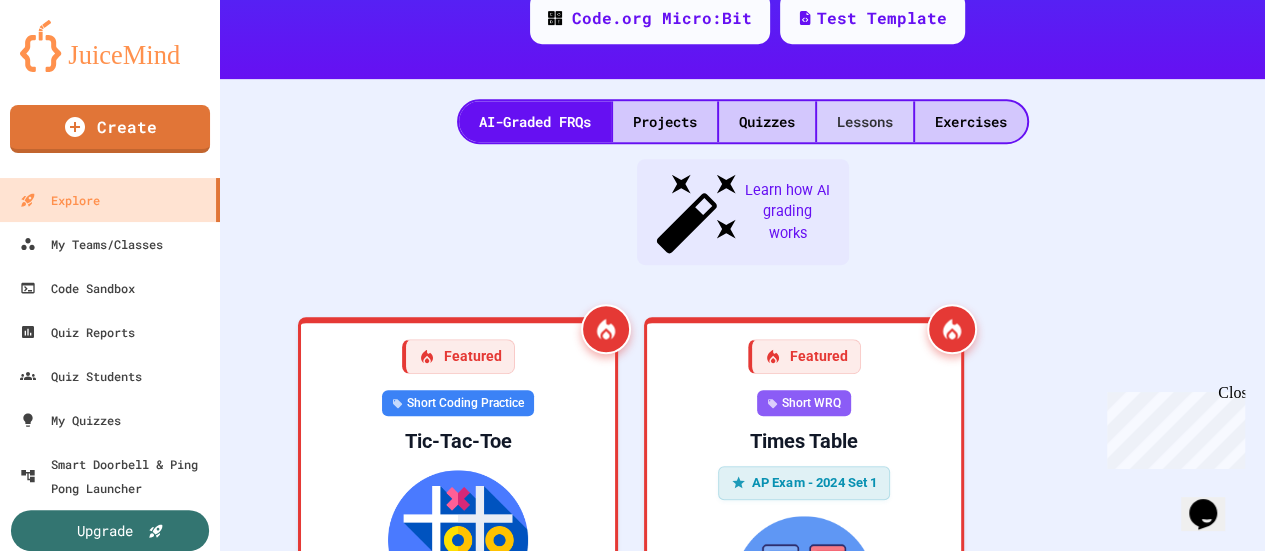click on "Lessons" at bounding box center [865, 121] 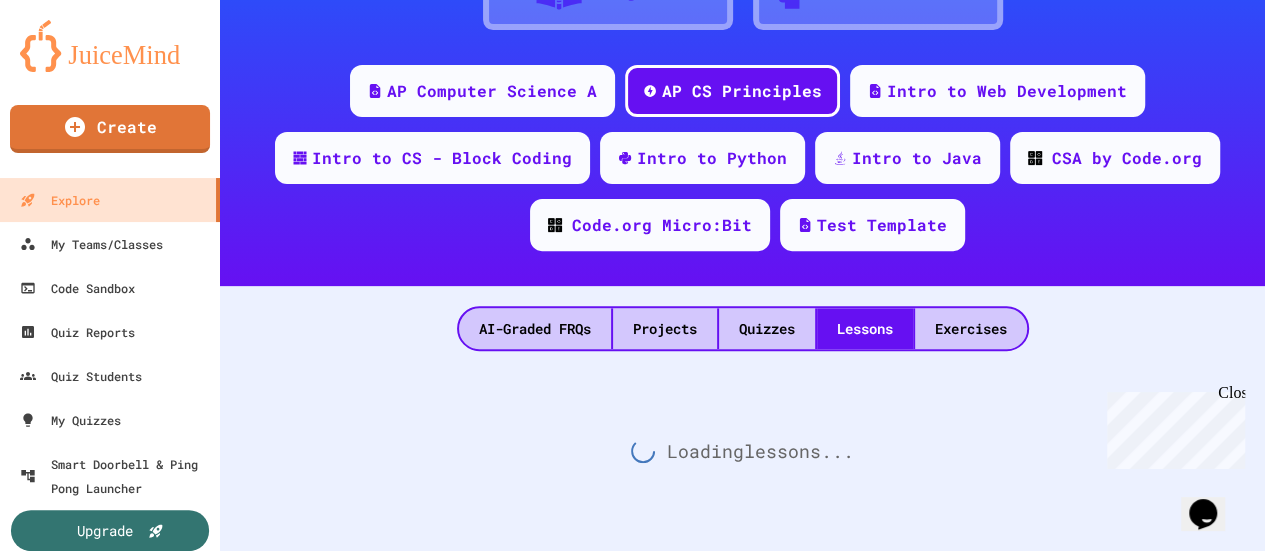 scroll, scrollTop: 442, scrollLeft: 0, axis: vertical 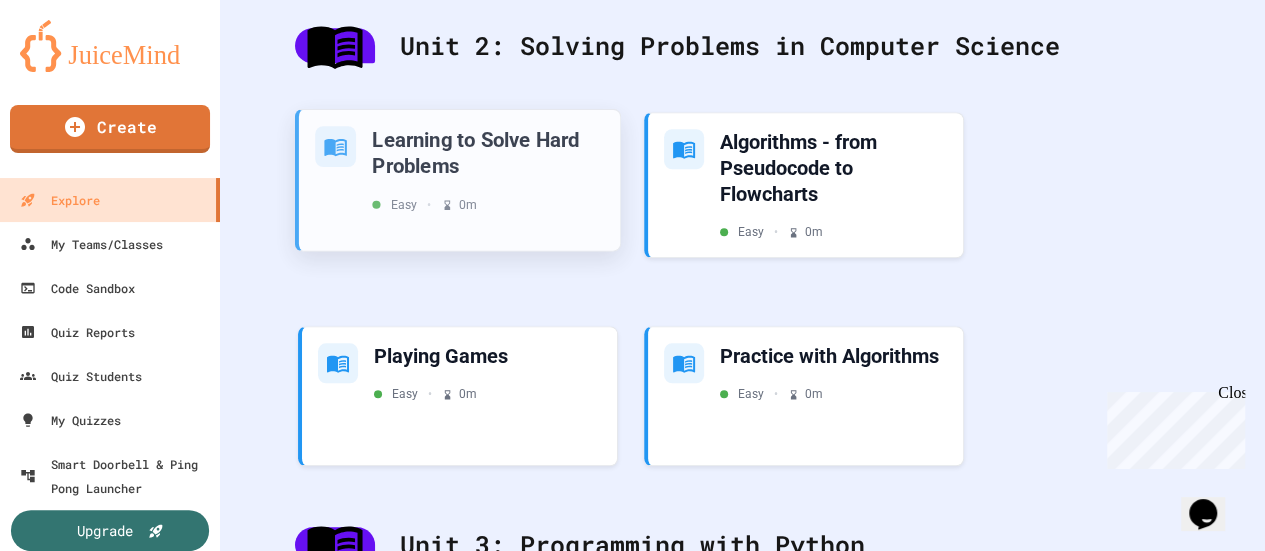 click on "Learning to Solve Hard Problems" at bounding box center (488, 152) 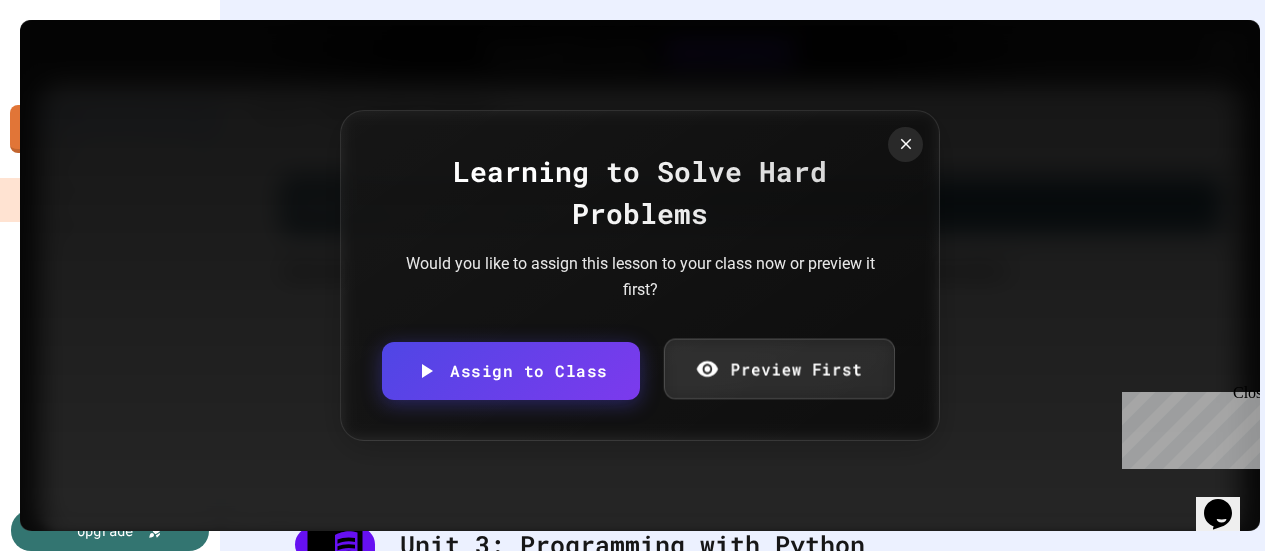 click on "Preview First" at bounding box center [778, 369] 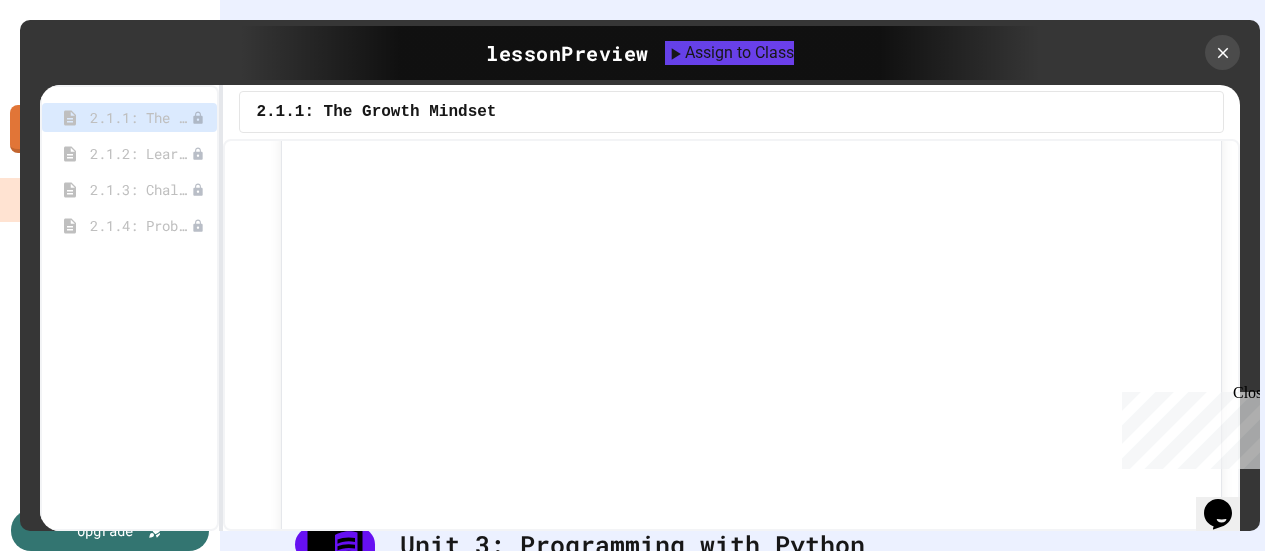 scroll, scrollTop: 0, scrollLeft: 0, axis: both 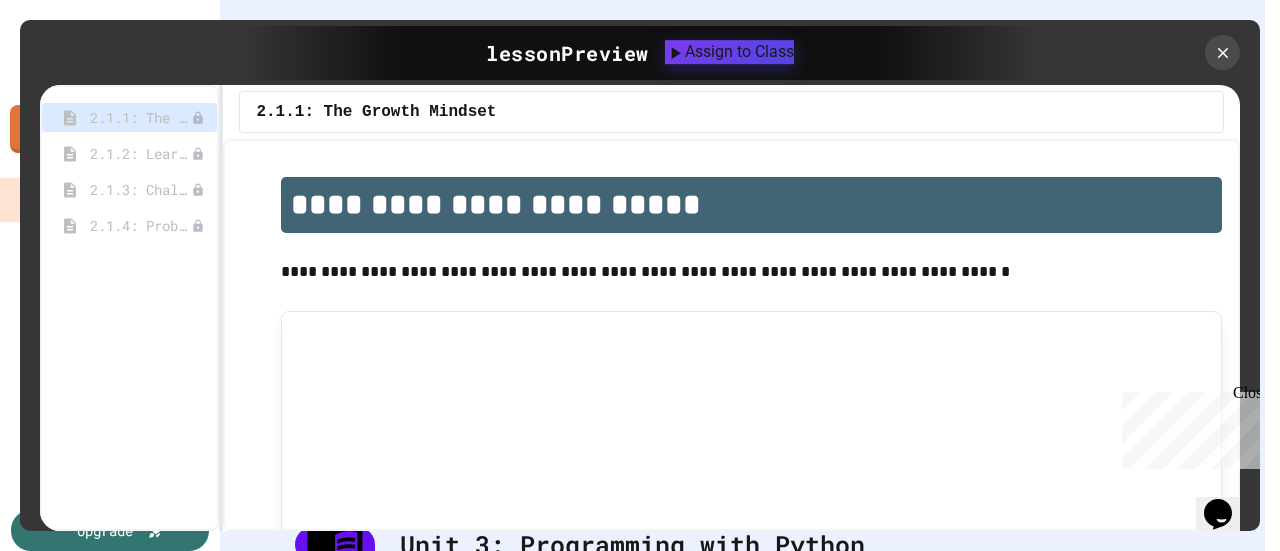 click 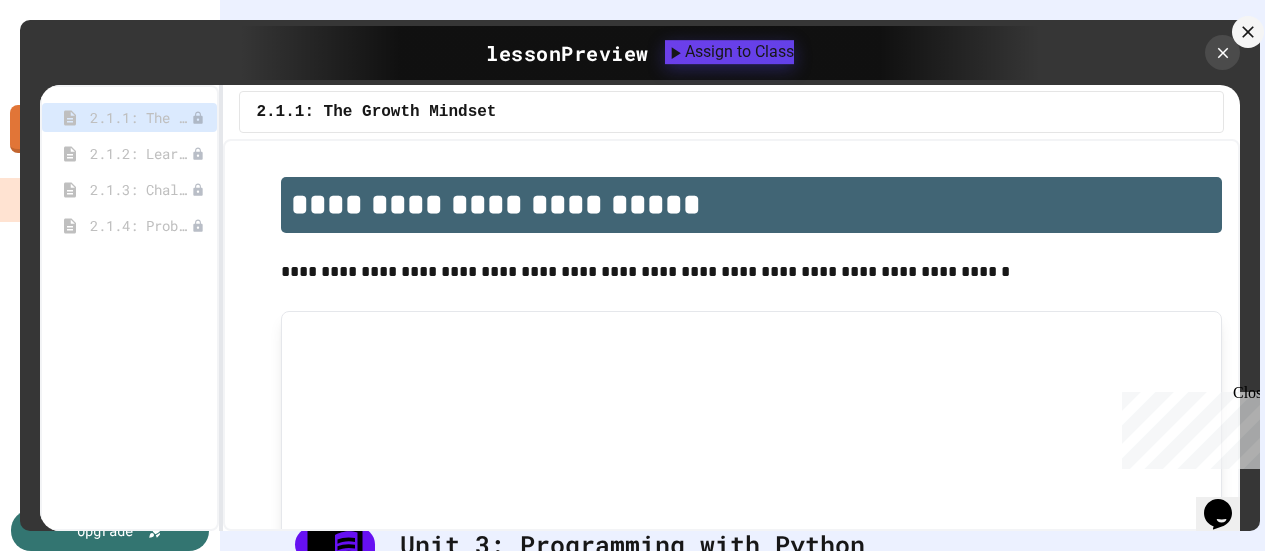 click 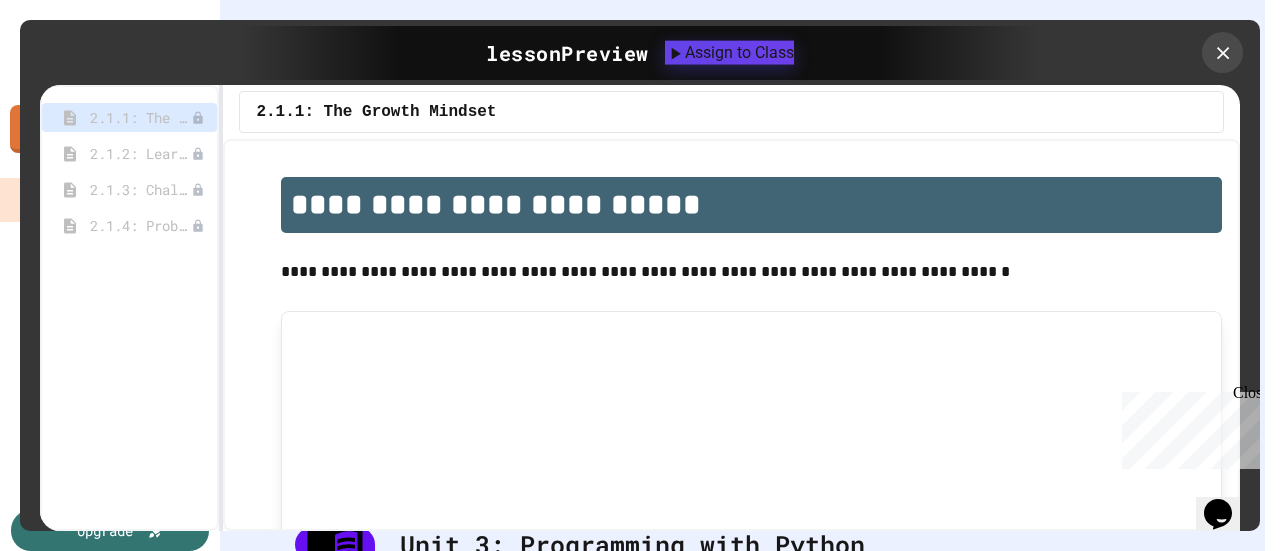 click 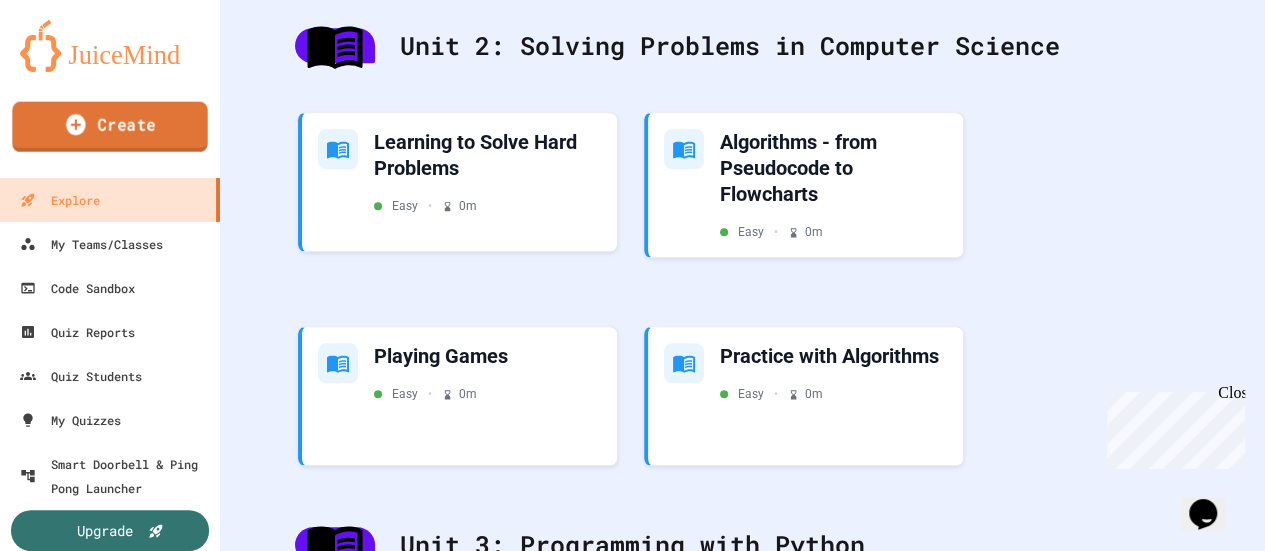 click on "Create" at bounding box center (109, 127) 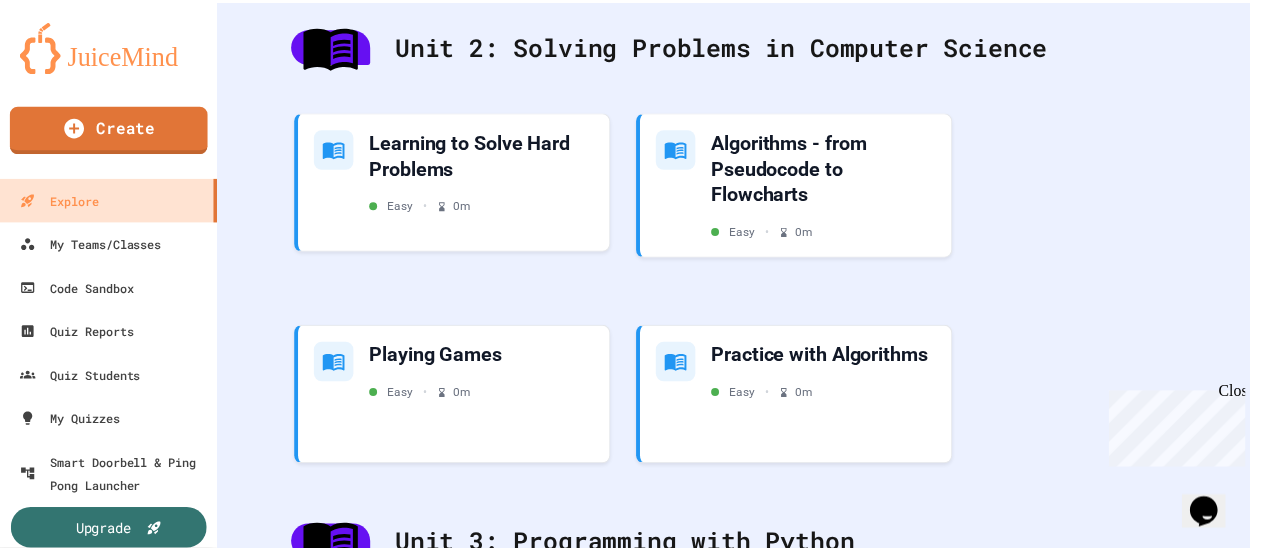 scroll, scrollTop: 362, scrollLeft: 0, axis: vertical 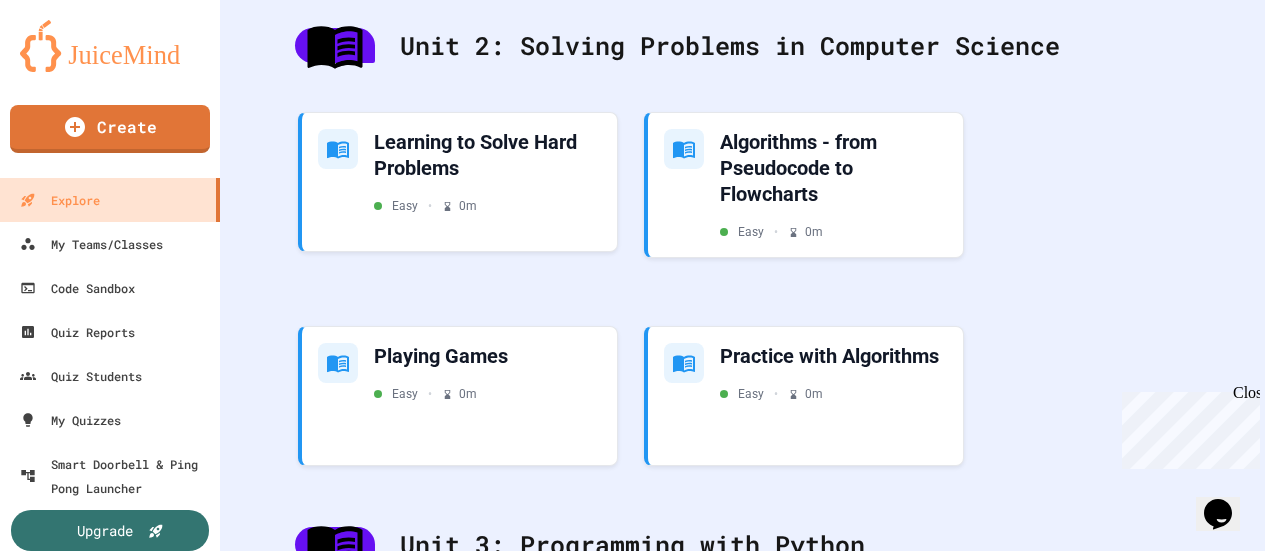 click 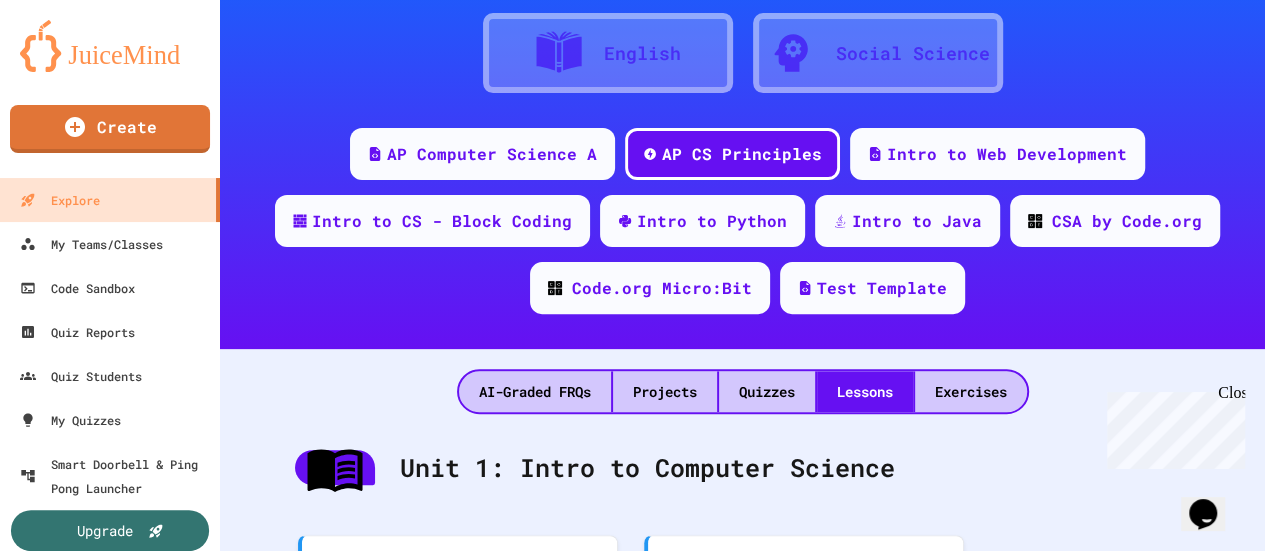 scroll, scrollTop: 196, scrollLeft: 0, axis: vertical 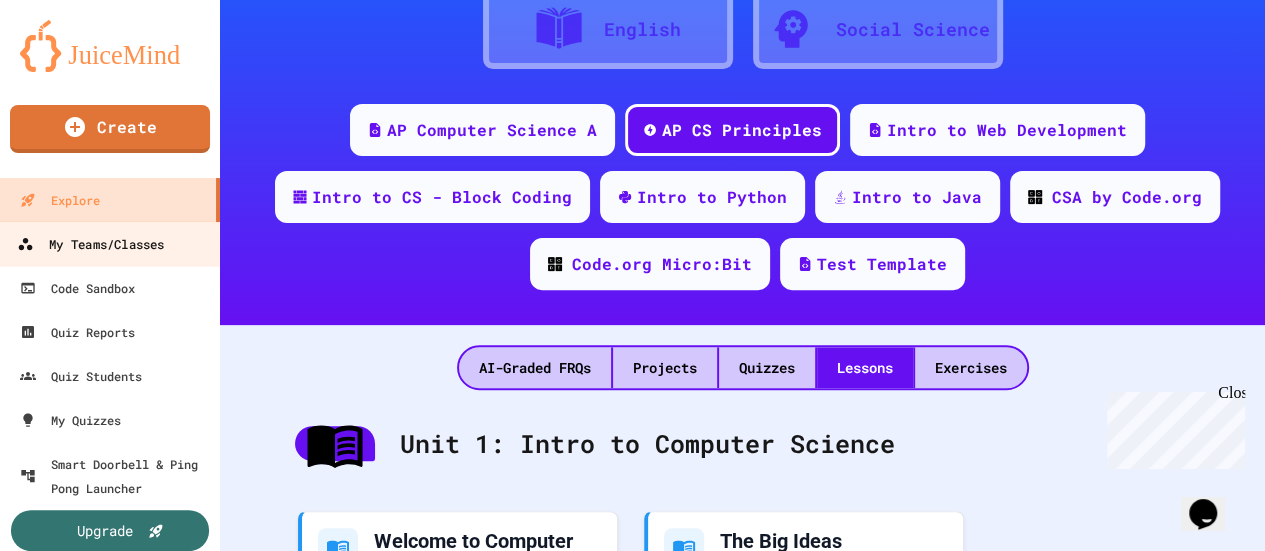 click on "My Teams/Classes" at bounding box center (90, 244) 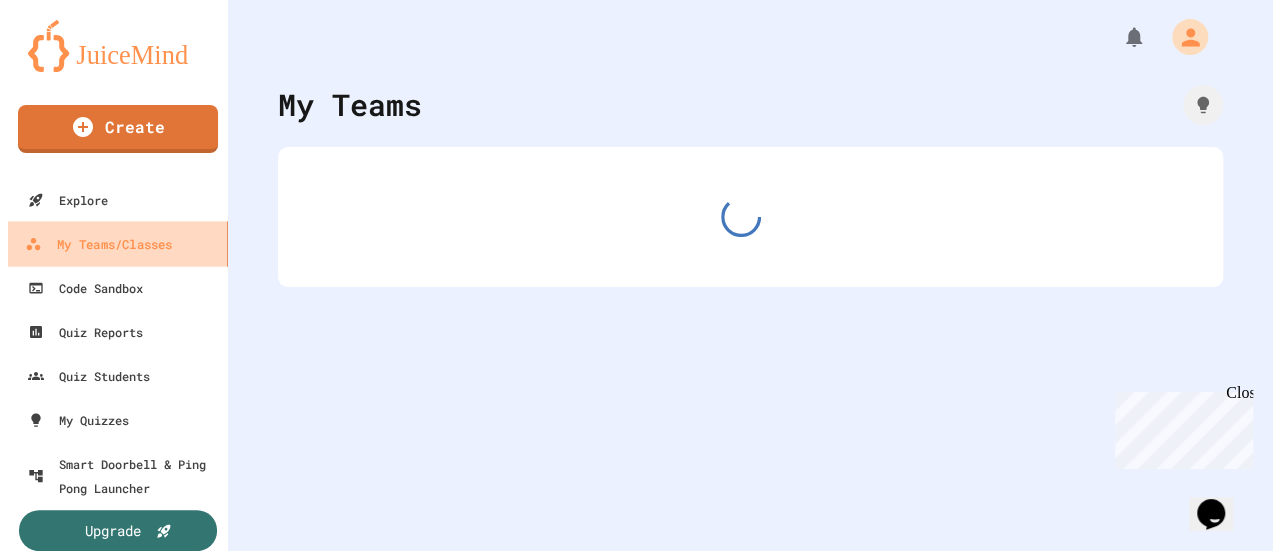 scroll, scrollTop: 0, scrollLeft: 0, axis: both 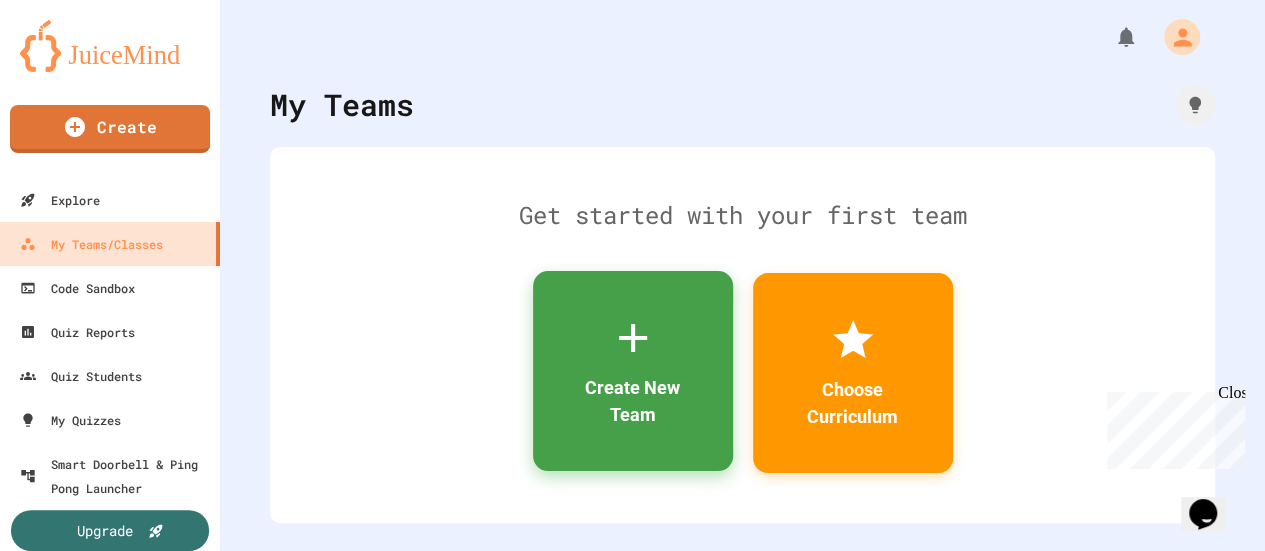 click 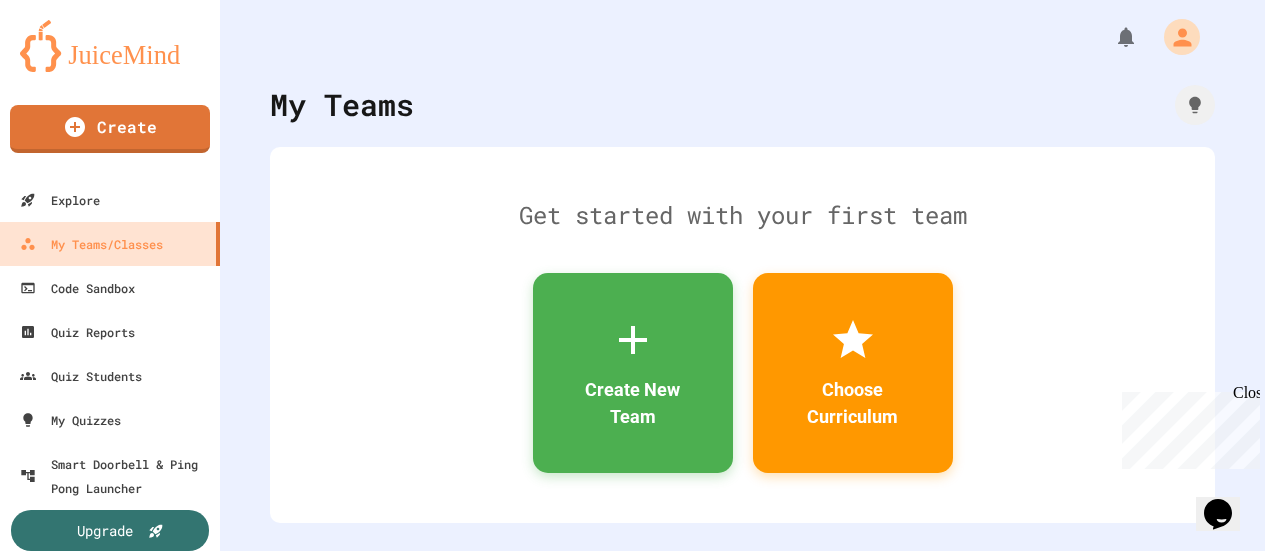 click at bounding box center (632, 827) 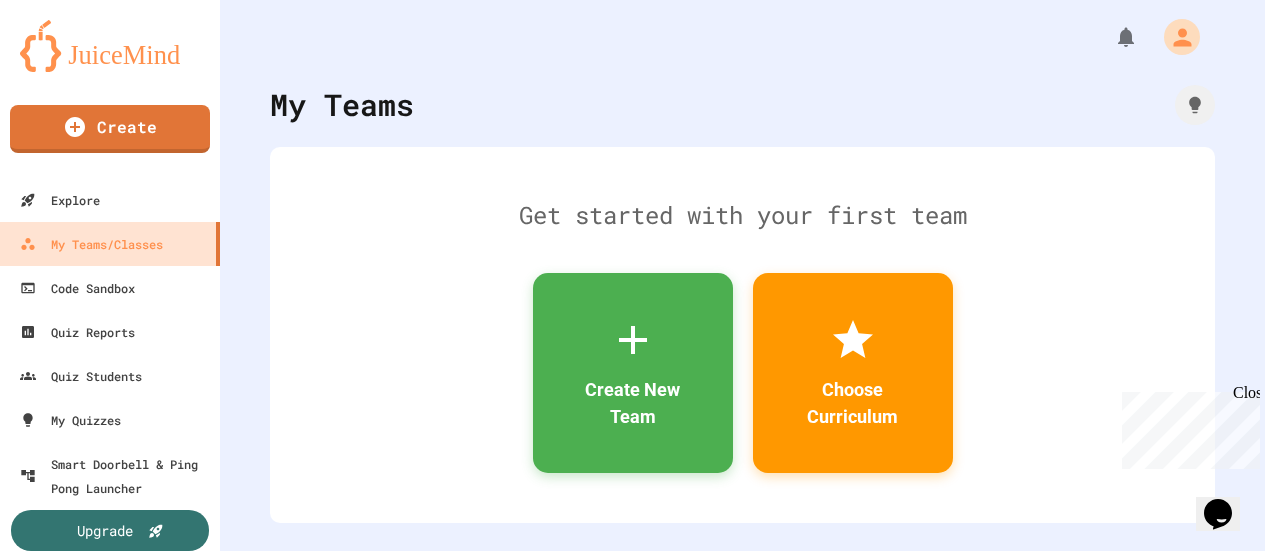 type on "**********" 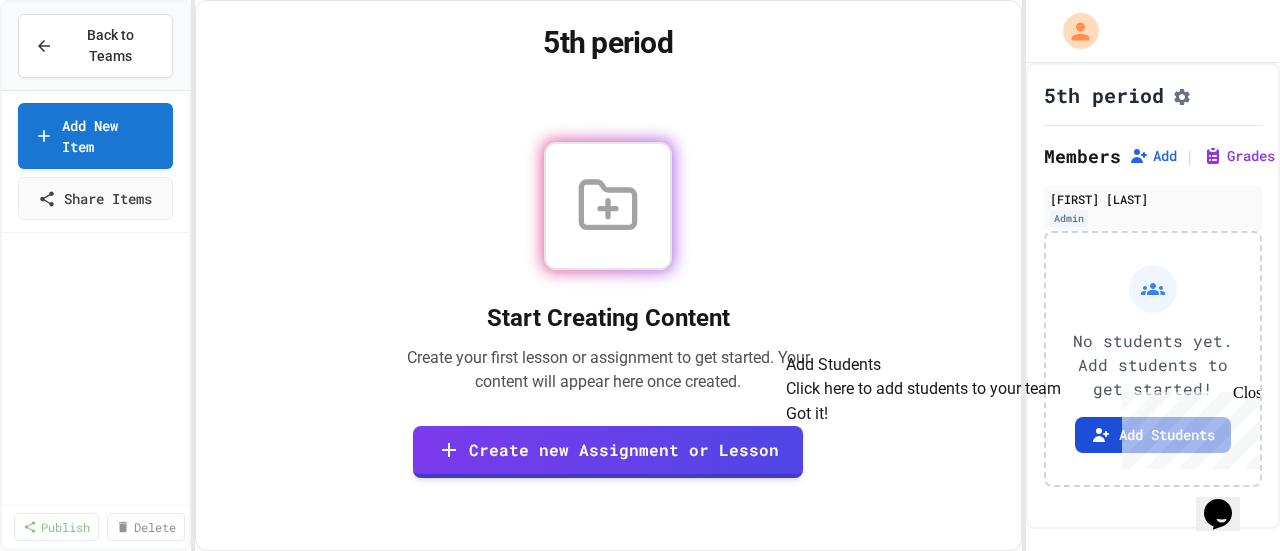 click on "Add Students" at bounding box center (1153, 435) 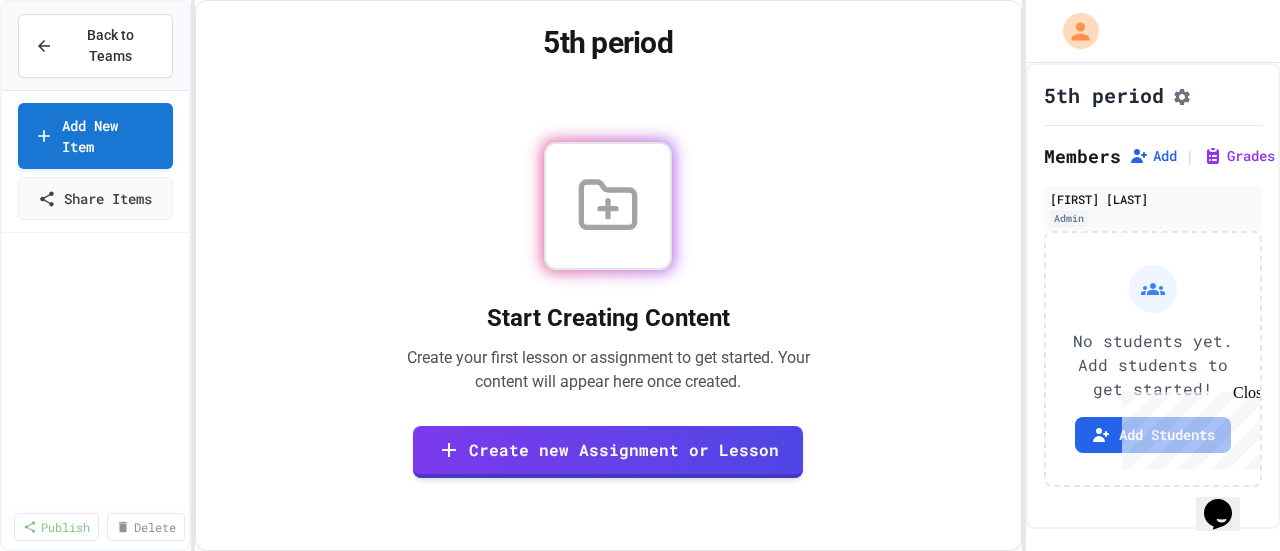 click on "Copy" at bounding box center [845, 668] 